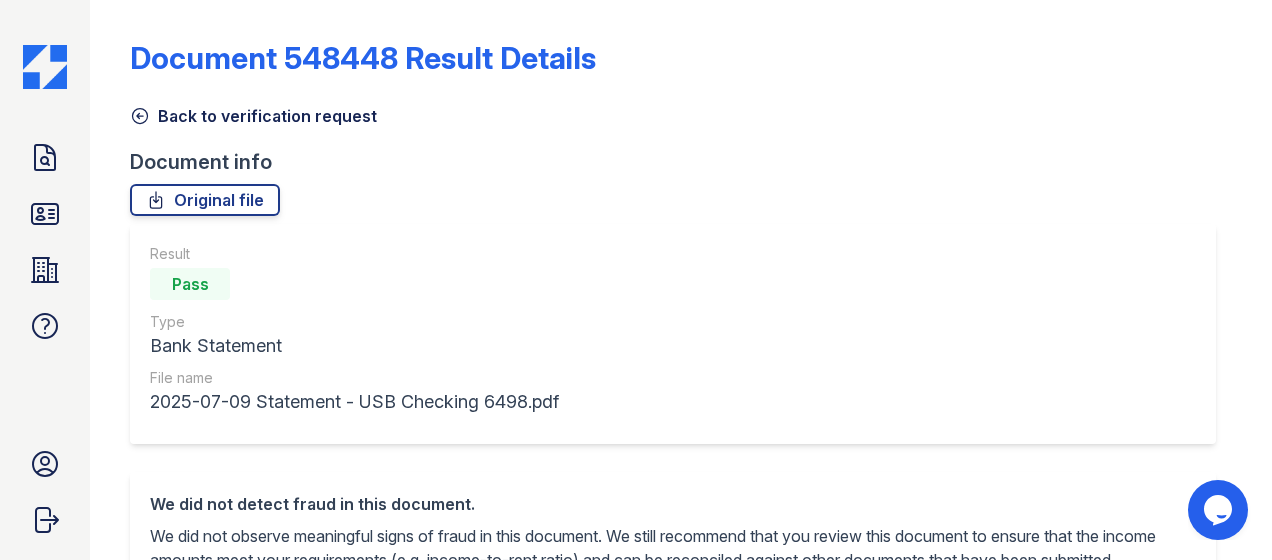 scroll, scrollTop: 0, scrollLeft: 0, axis: both 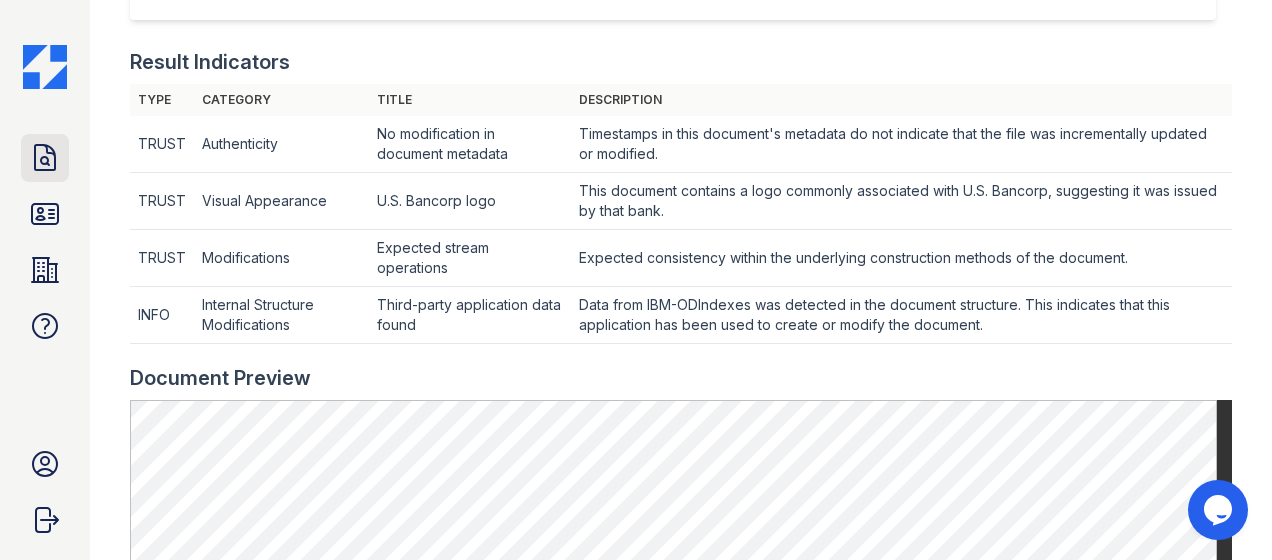 click 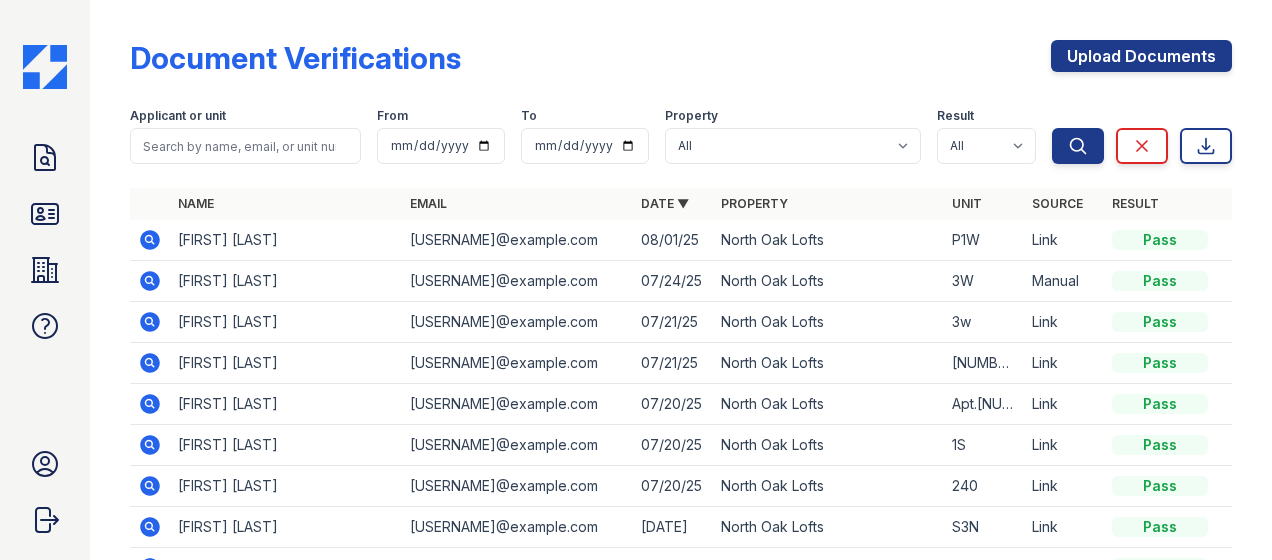 click 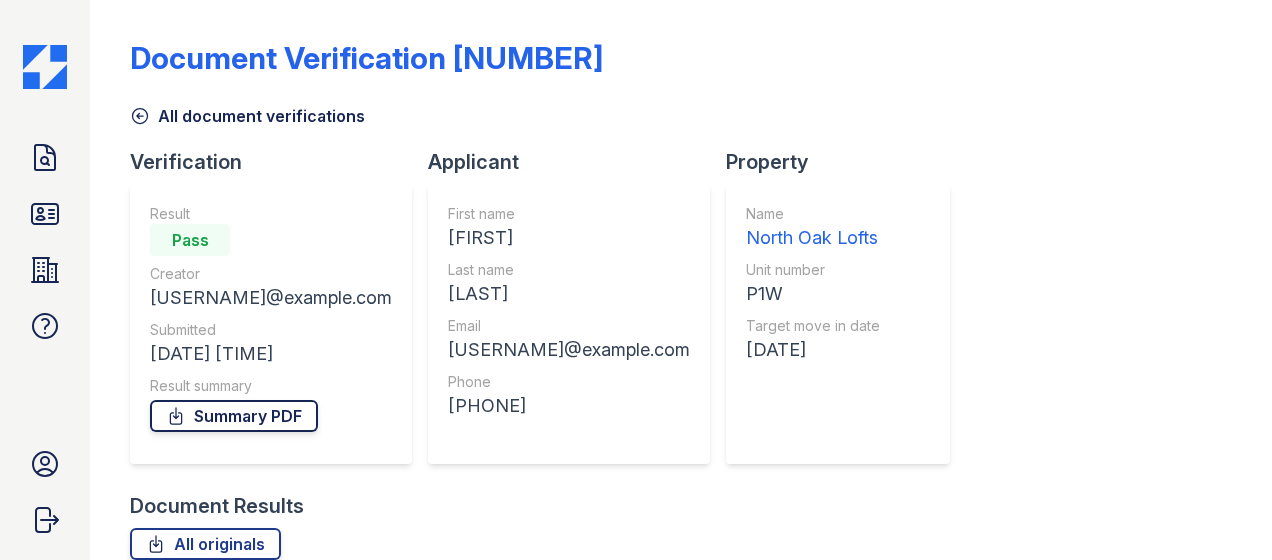 scroll, scrollTop: 0, scrollLeft: 0, axis: both 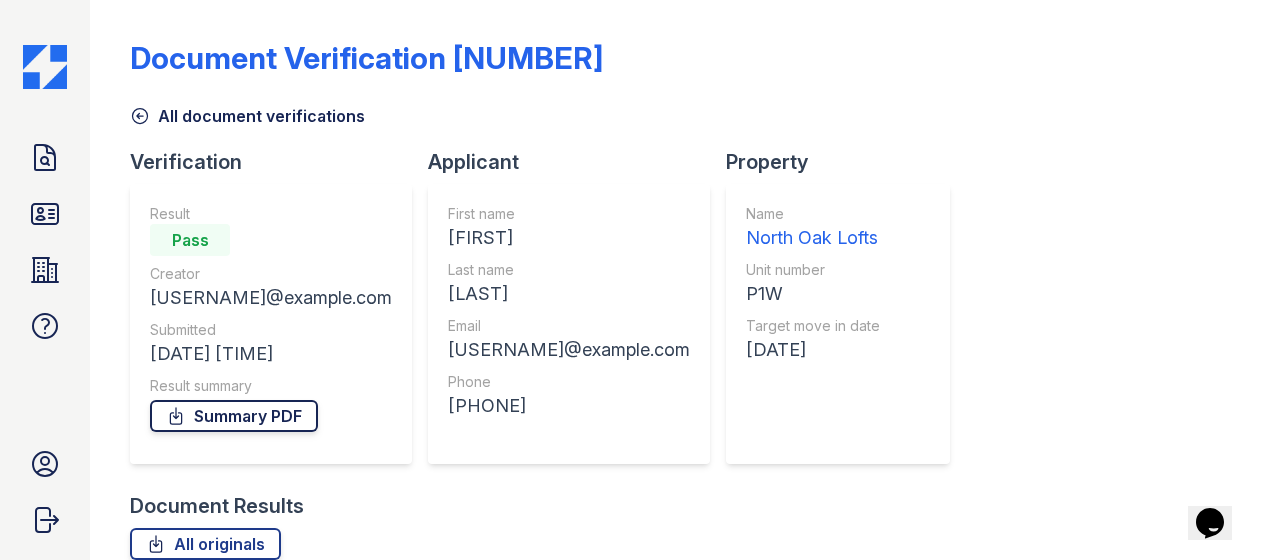 click on "Summary PDF" at bounding box center [234, 416] 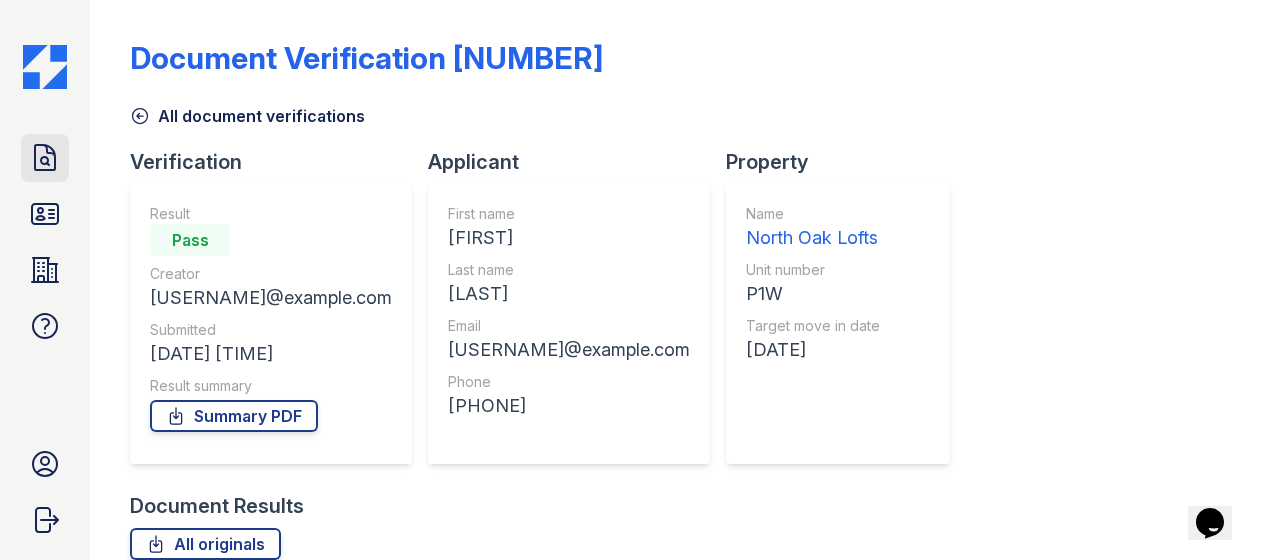 click 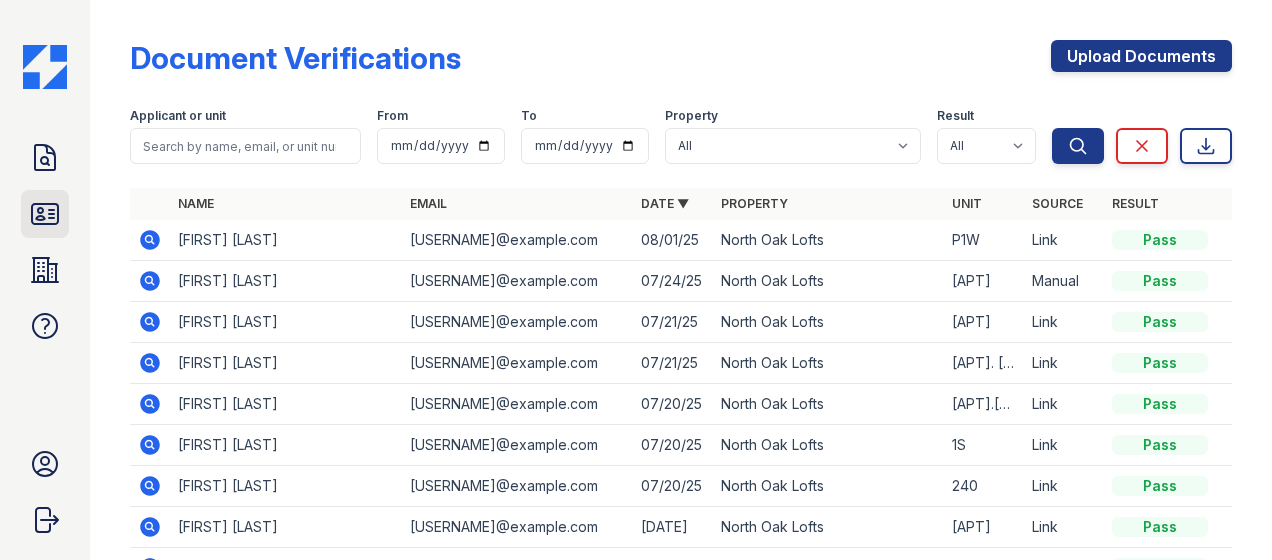 click 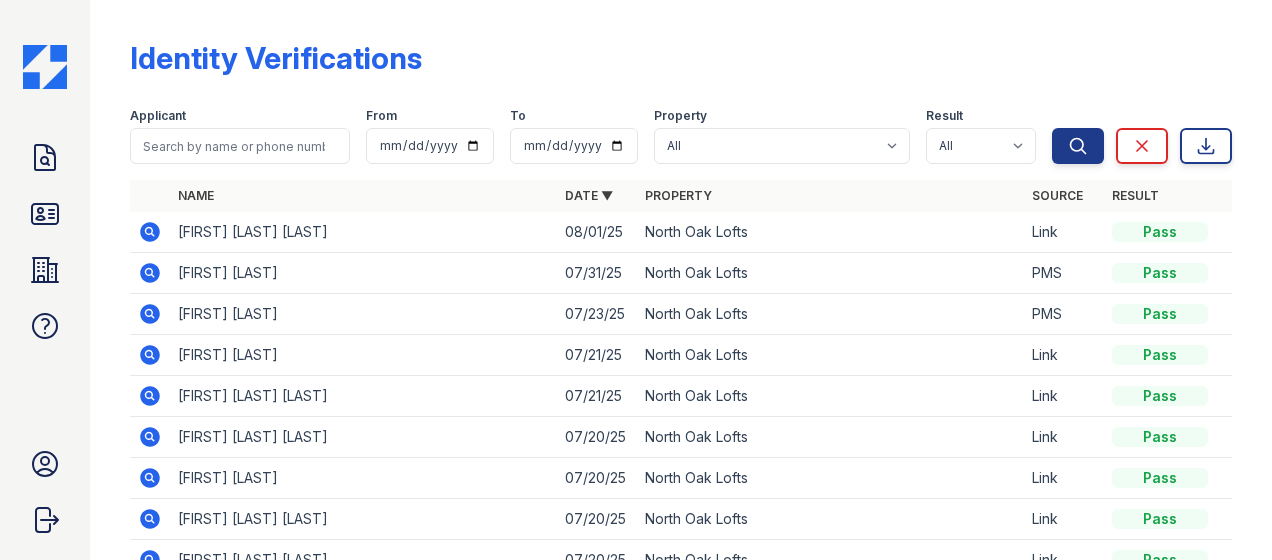 click 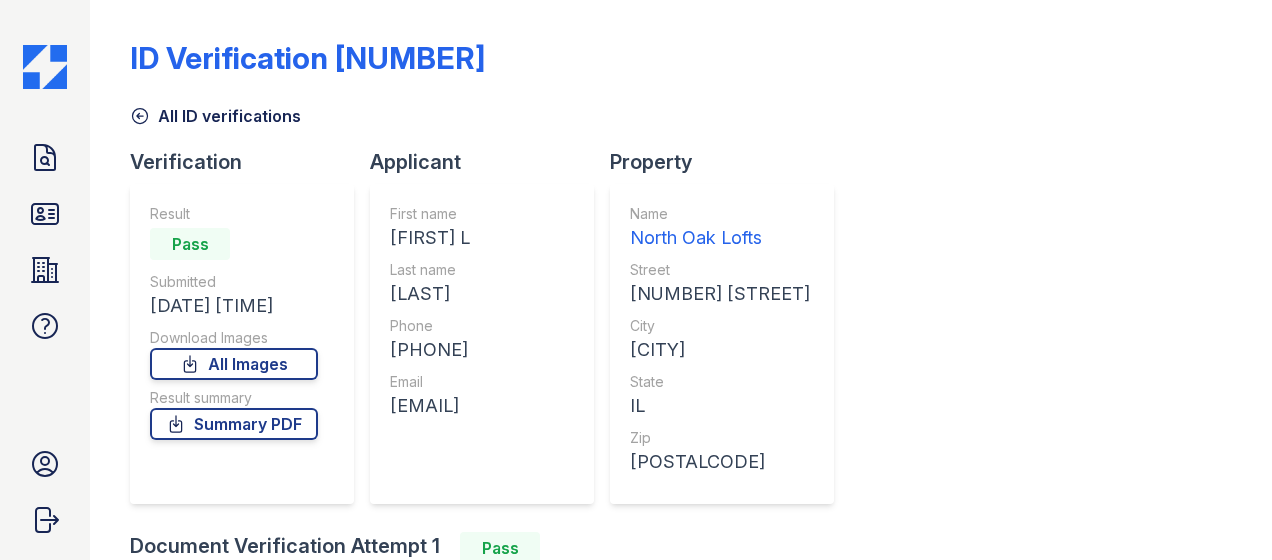 scroll, scrollTop: 0, scrollLeft: 0, axis: both 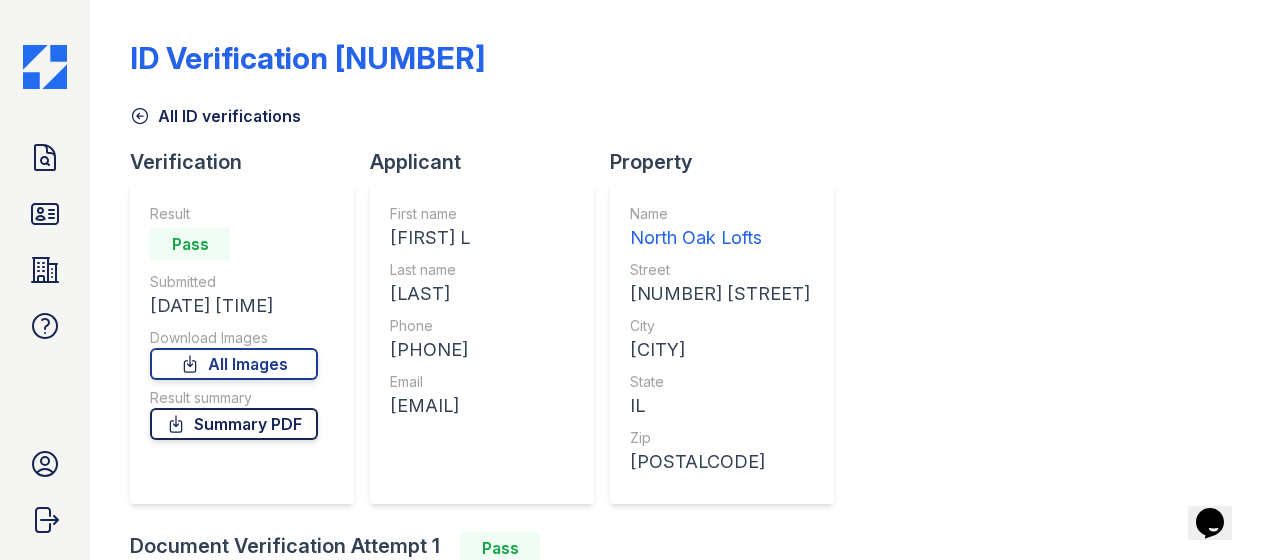 click on "Summary PDF" at bounding box center (234, 424) 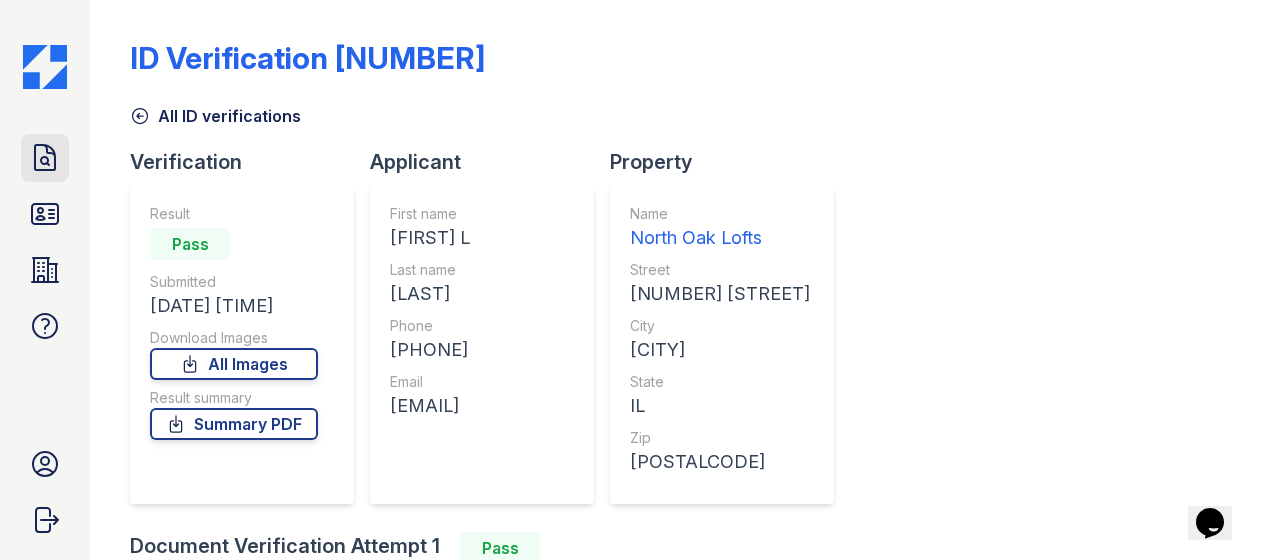 click 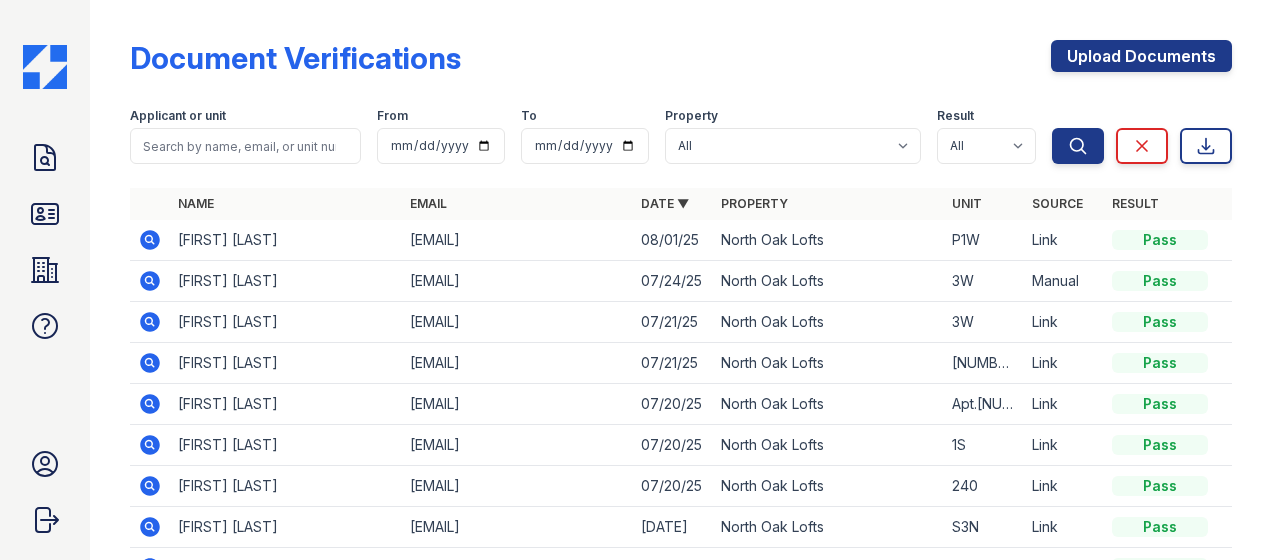 click 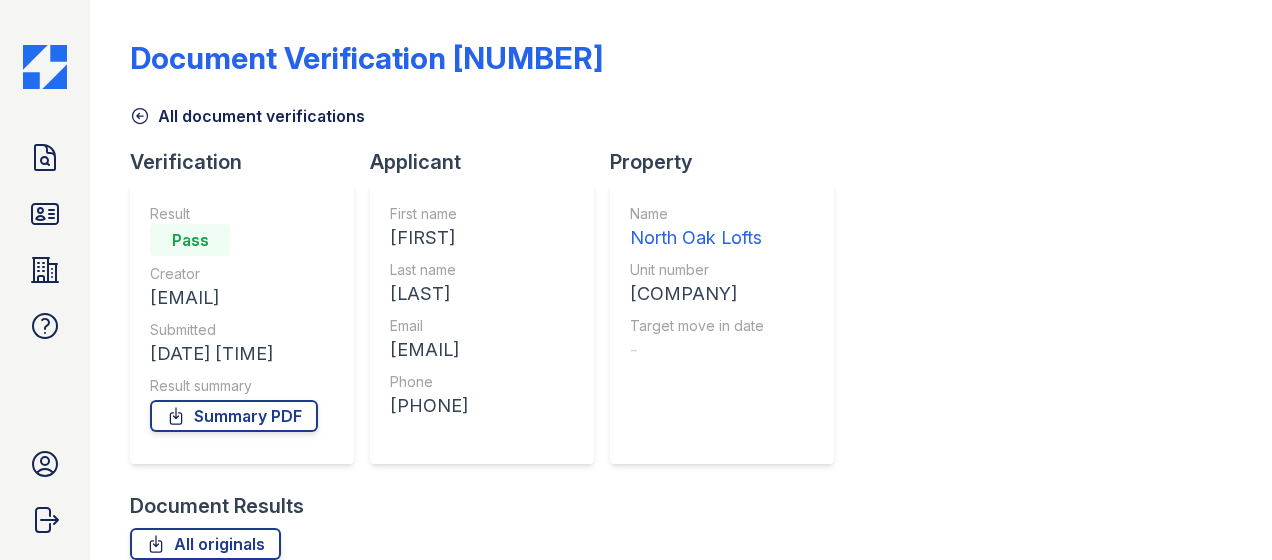 scroll, scrollTop: 0, scrollLeft: 0, axis: both 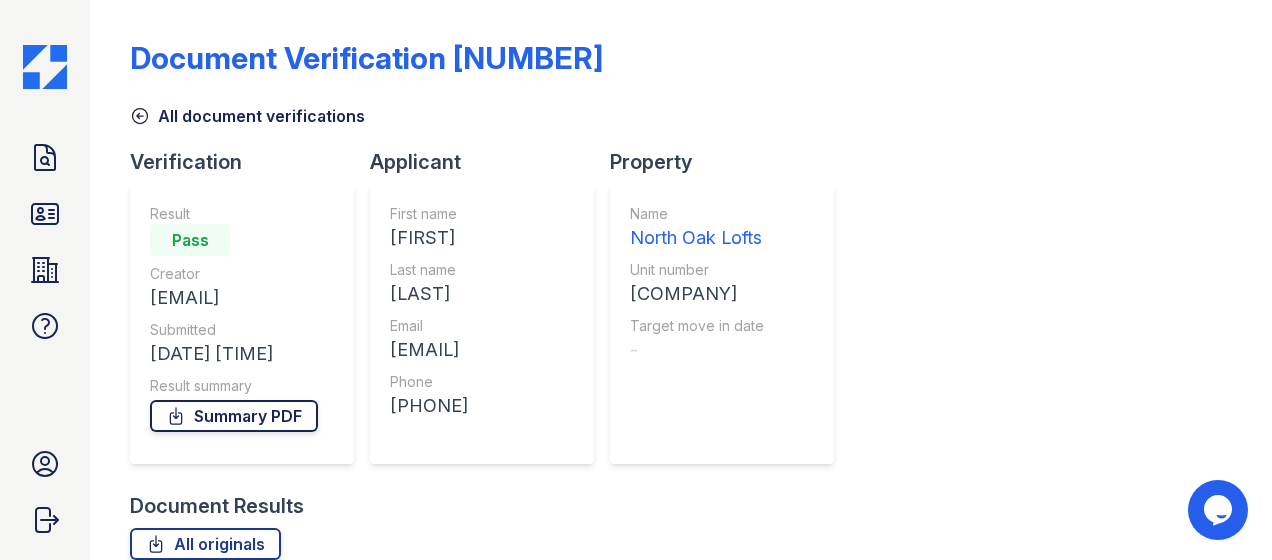 click on "Summary PDF" at bounding box center (234, 416) 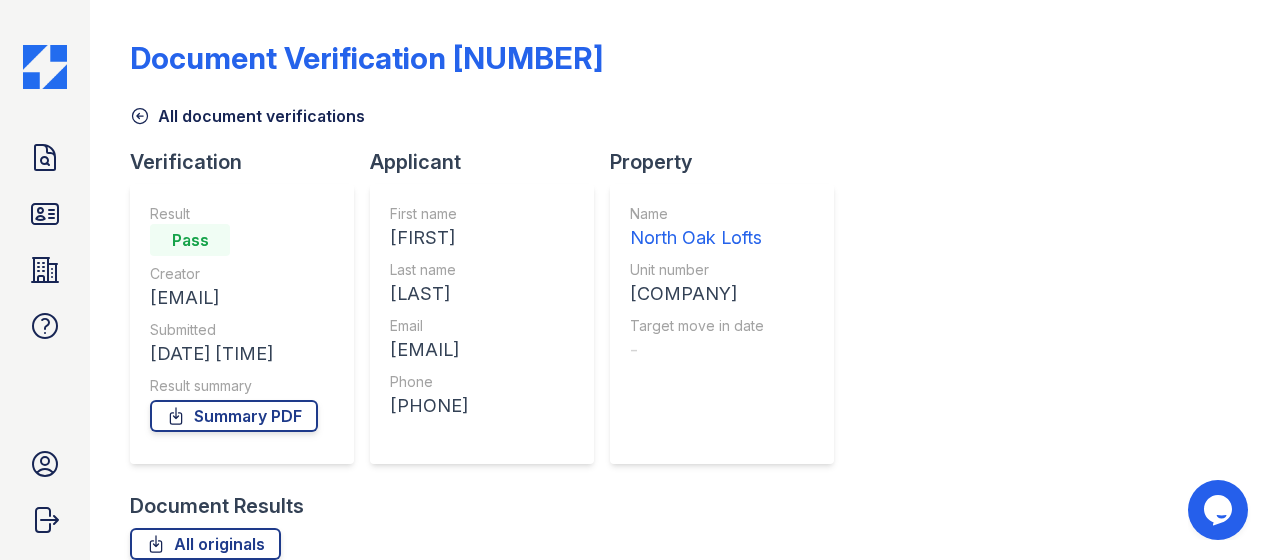 click 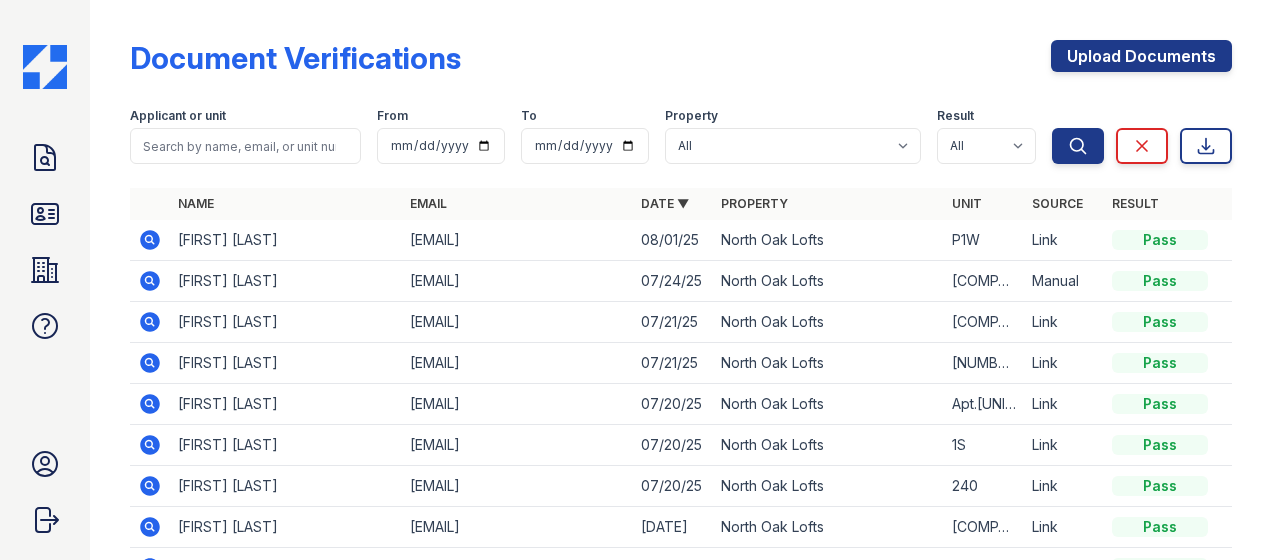 click 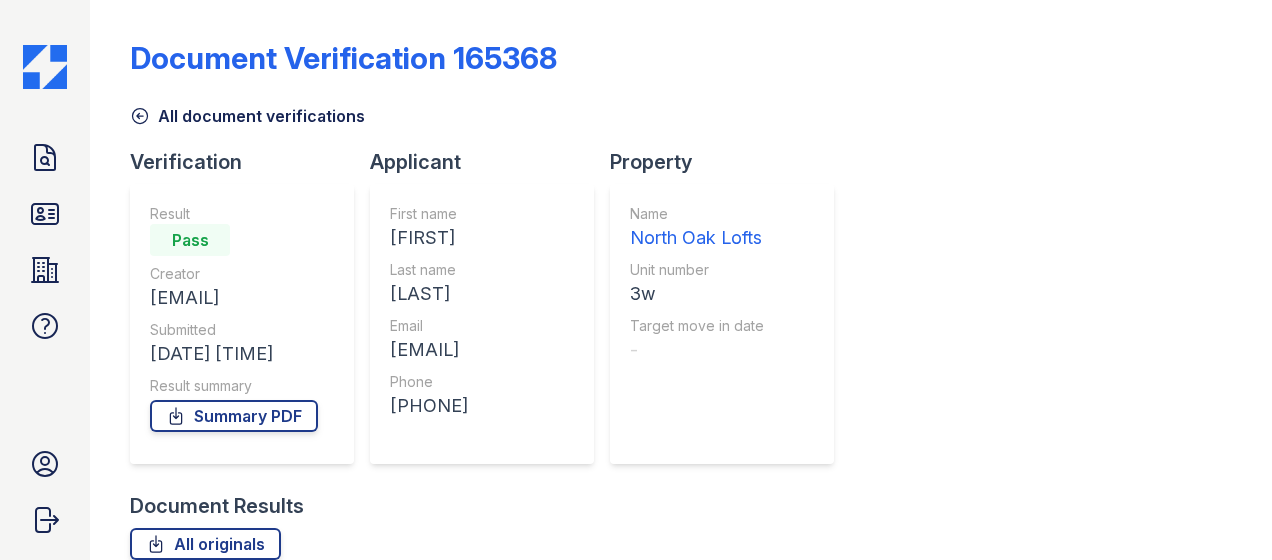 scroll, scrollTop: 0, scrollLeft: 0, axis: both 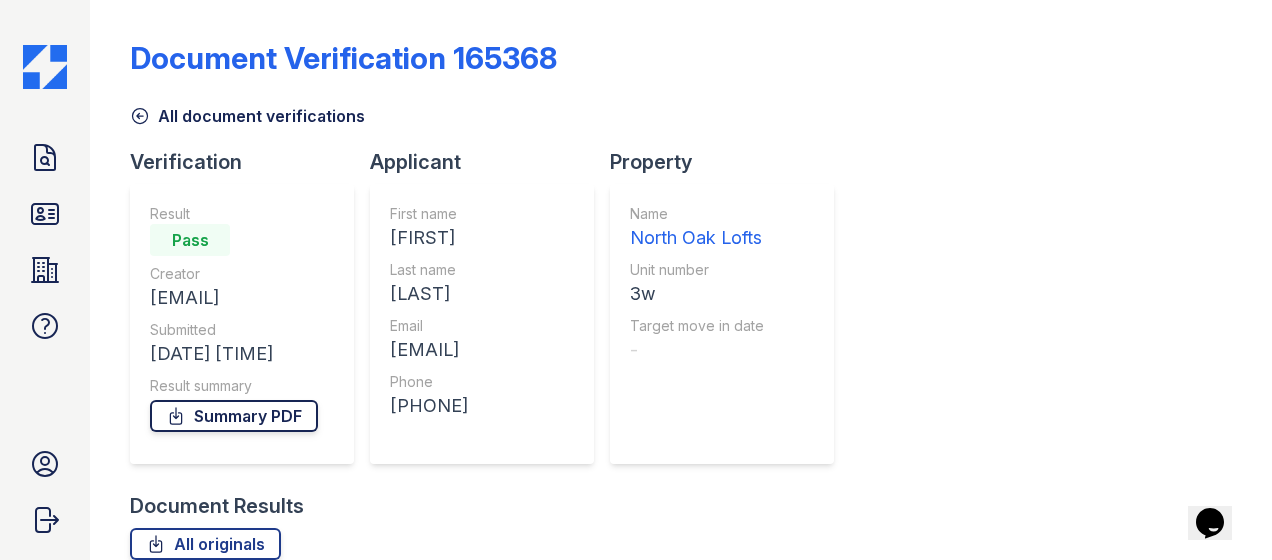click on "Summary PDF" at bounding box center (234, 416) 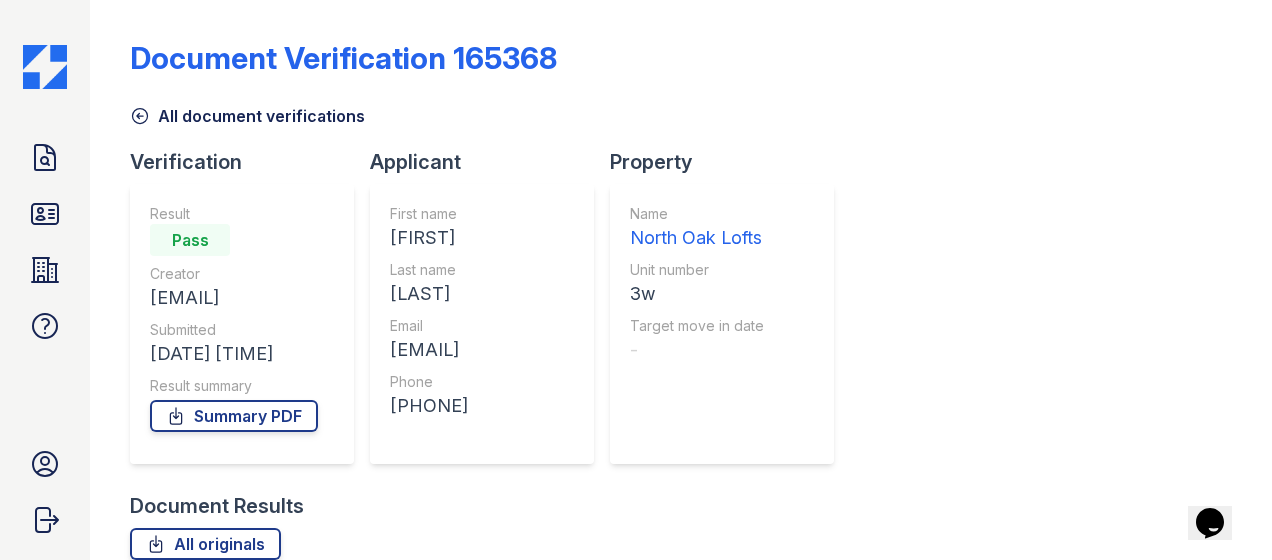 click 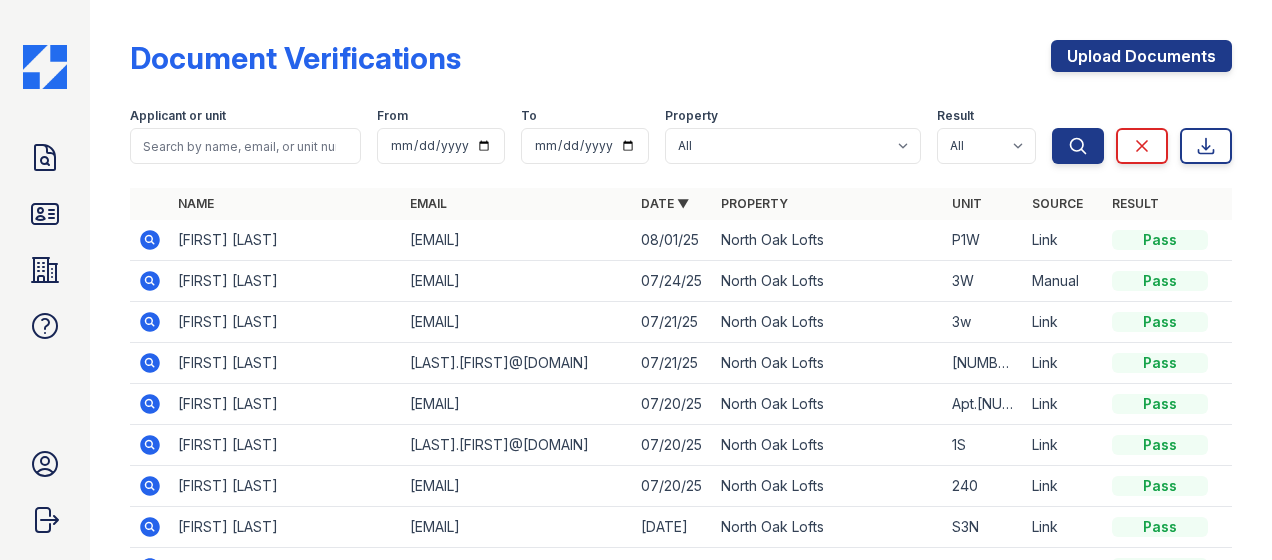 click 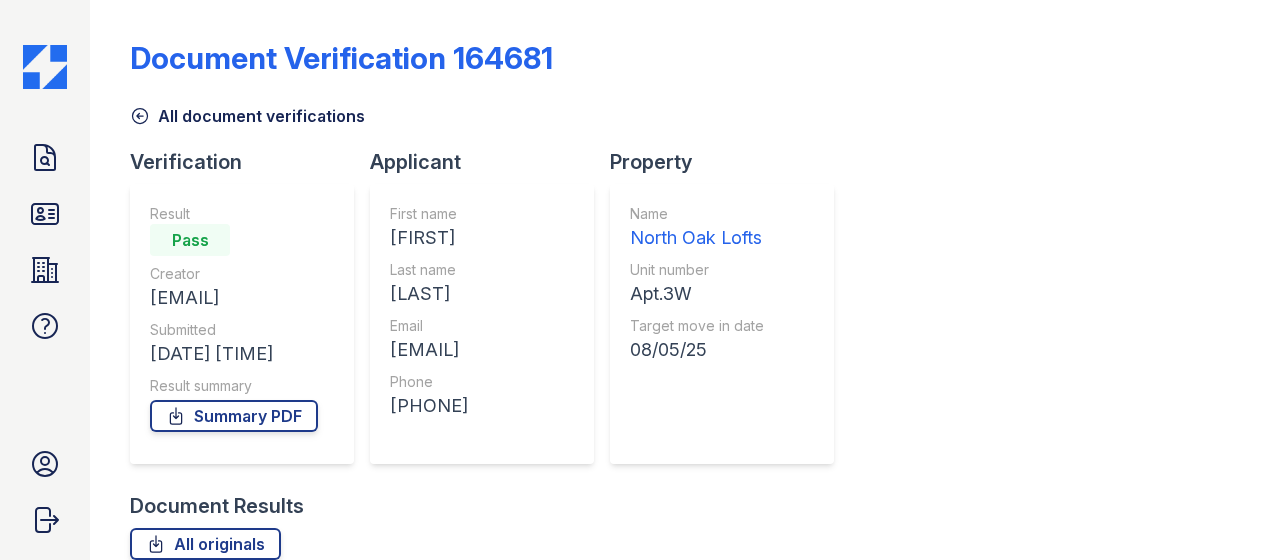 scroll, scrollTop: 0, scrollLeft: 0, axis: both 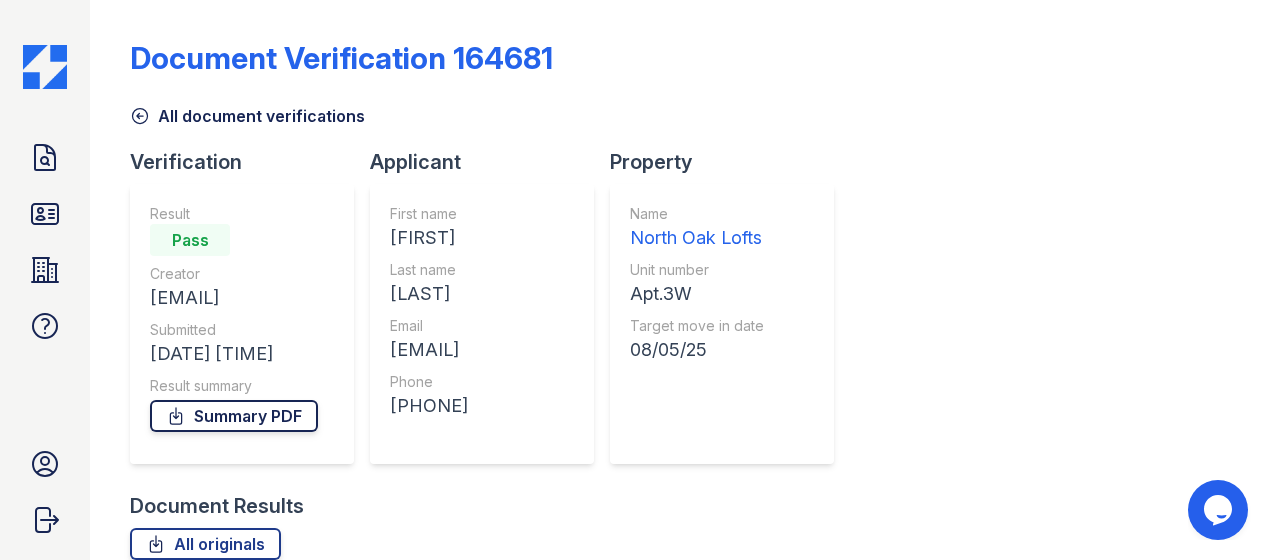 click on "Summary PDF" at bounding box center (234, 416) 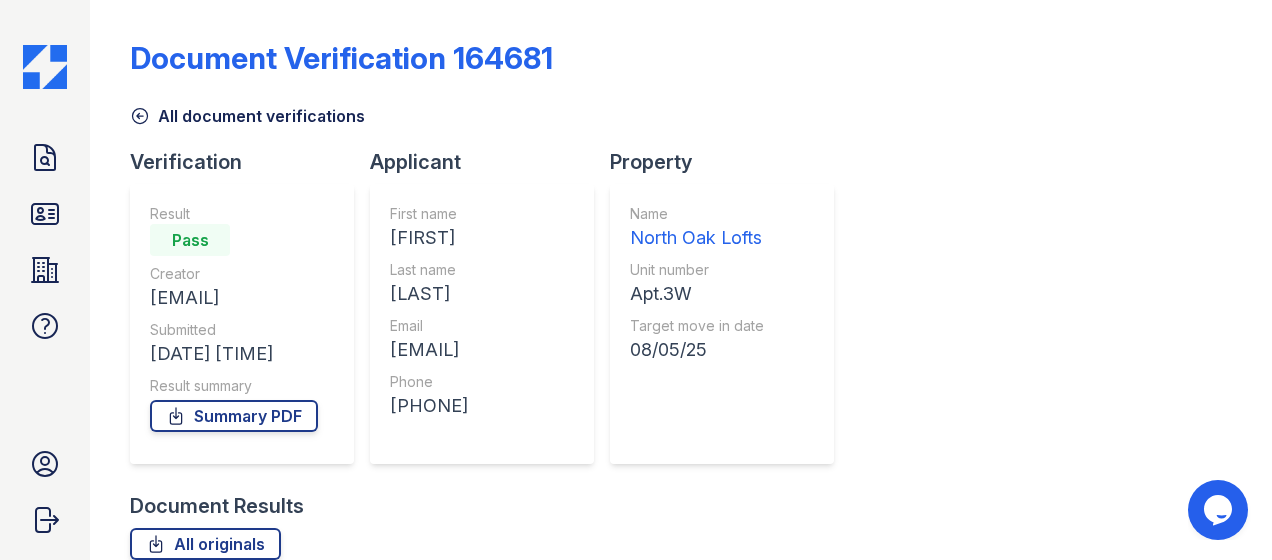click 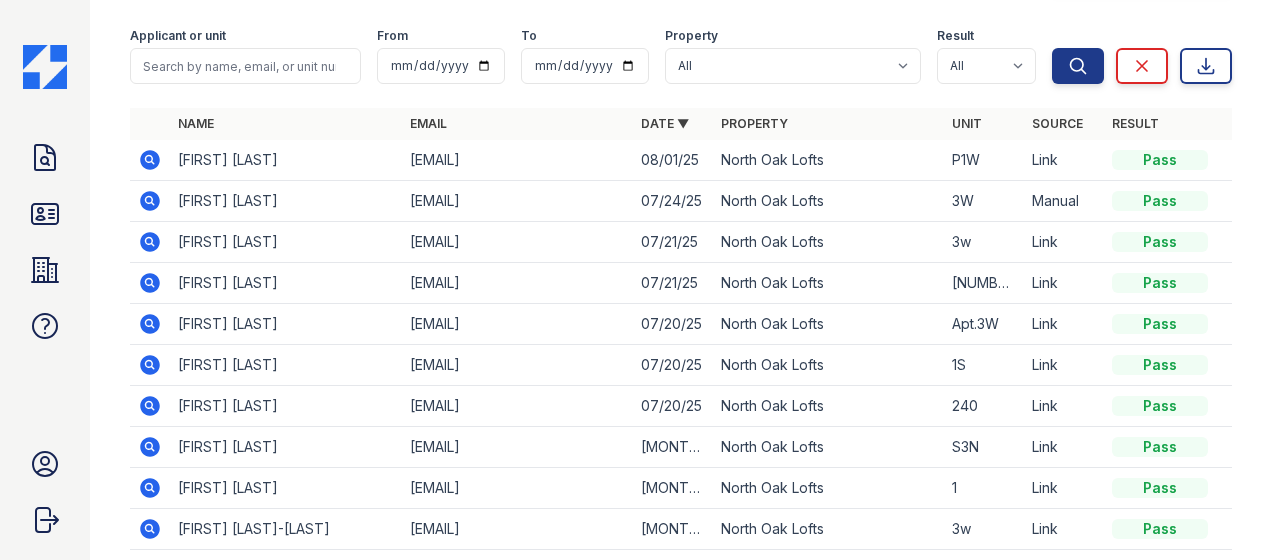 scroll, scrollTop: 123, scrollLeft: 0, axis: vertical 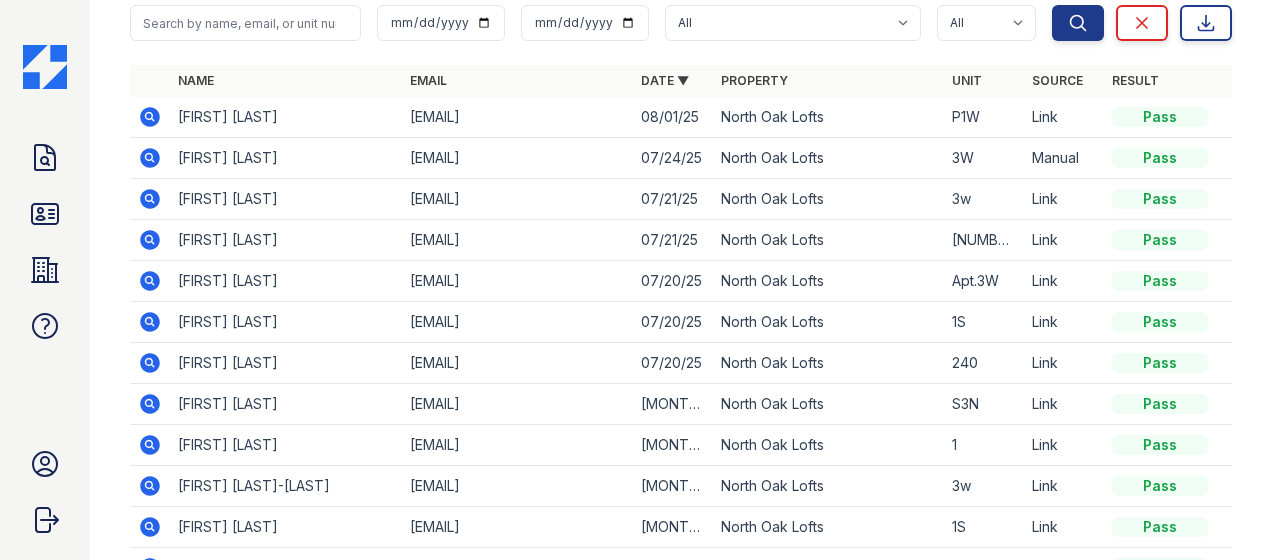 click 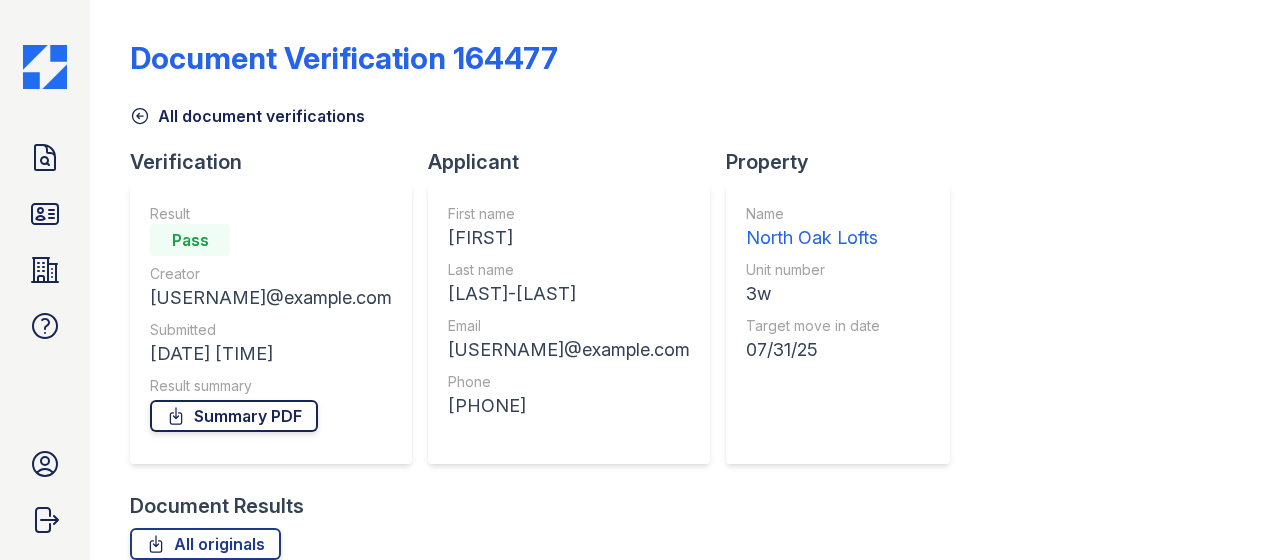 scroll, scrollTop: 0, scrollLeft: 0, axis: both 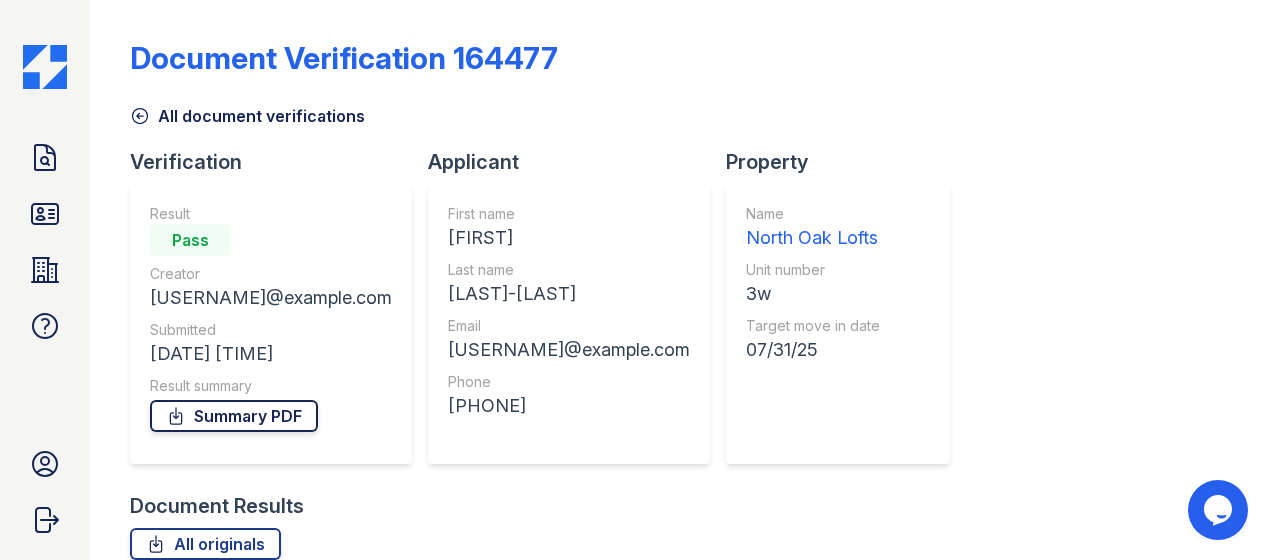 click on "Summary PDF" at bounding box center (234, 416) 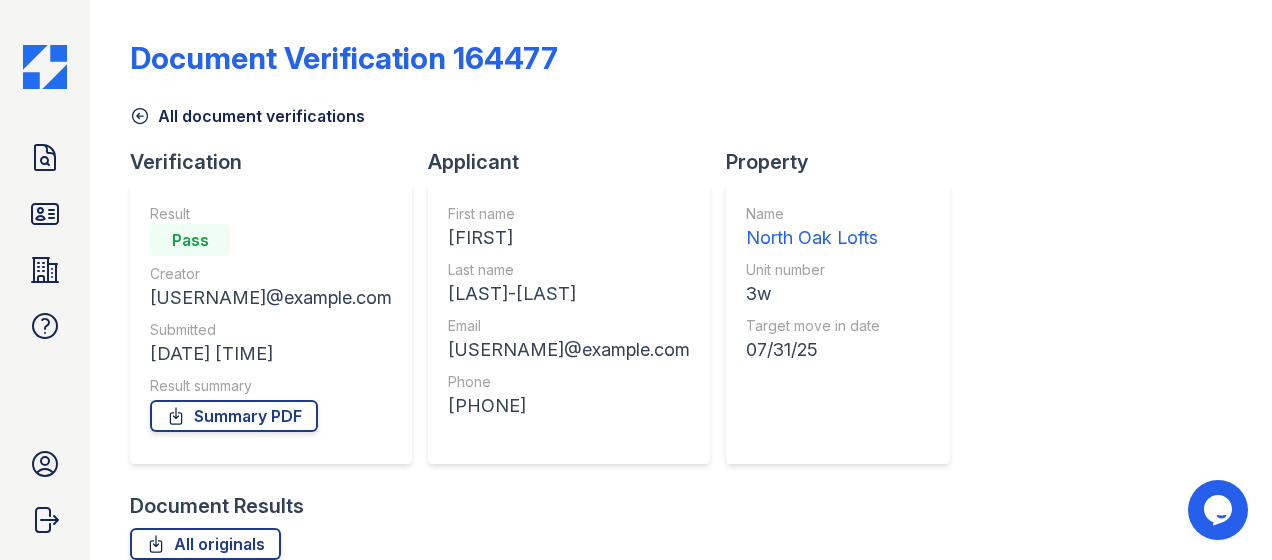 click at bounding box center (1236, 514) 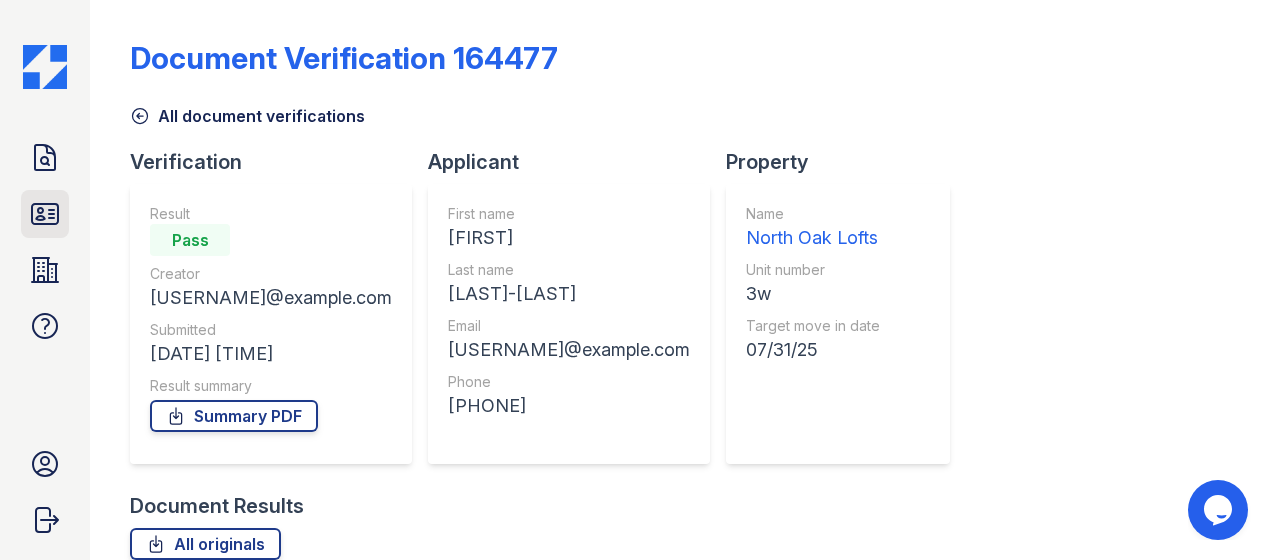 click 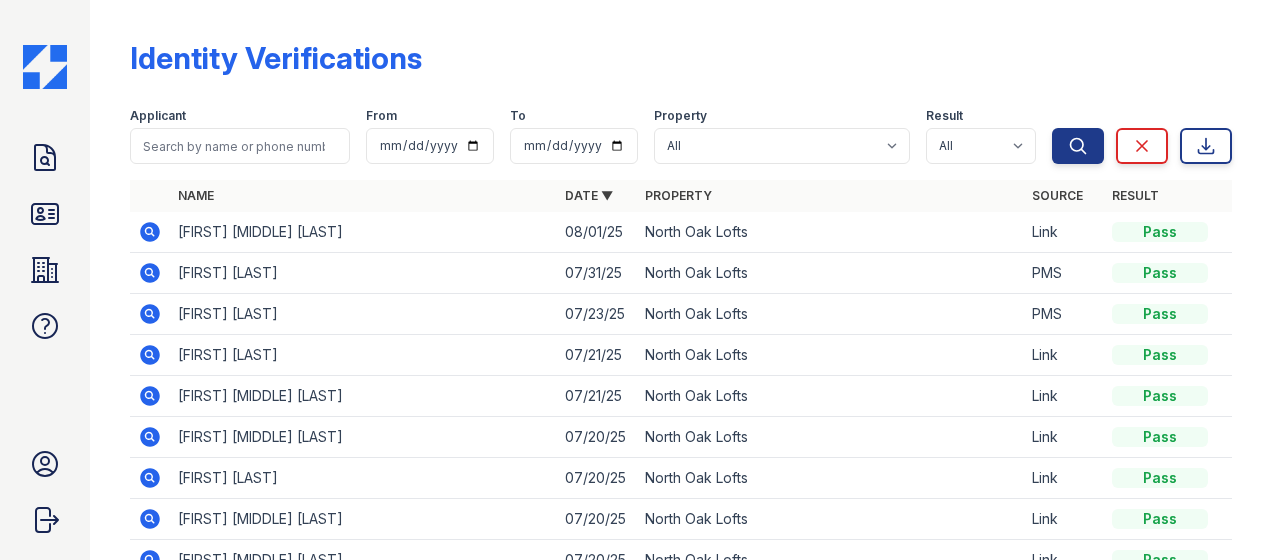 click on "[FIRST] [LAST]
Trinity Property Consultants
Account
Sign out" at bounding box center (45, 280) 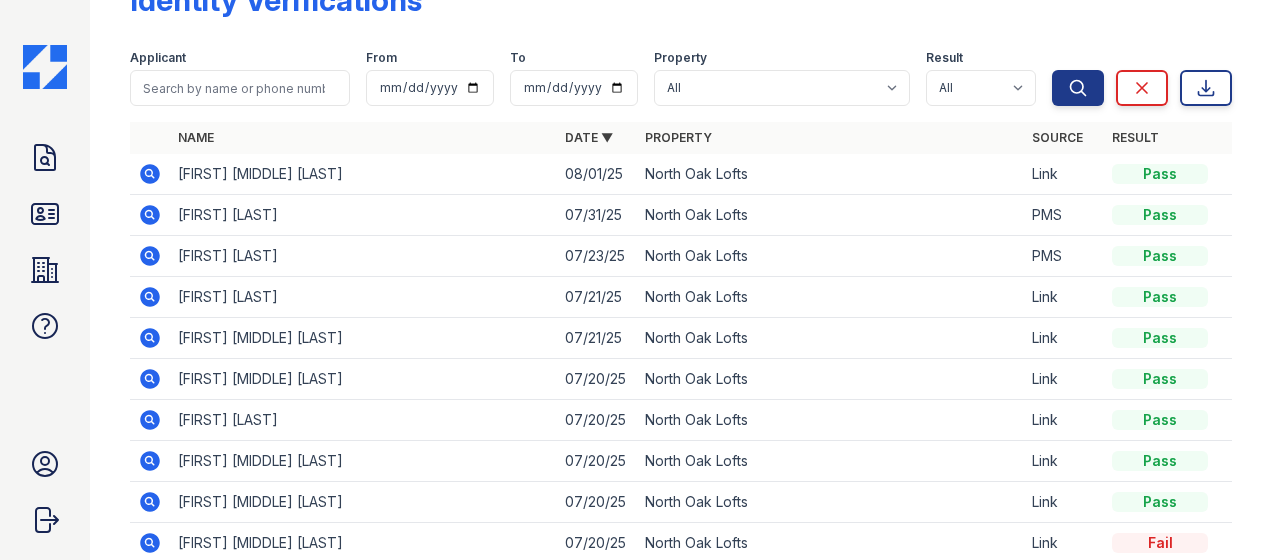 scroll, scrollTop: 0, scrollLeft: 0, axis: both 